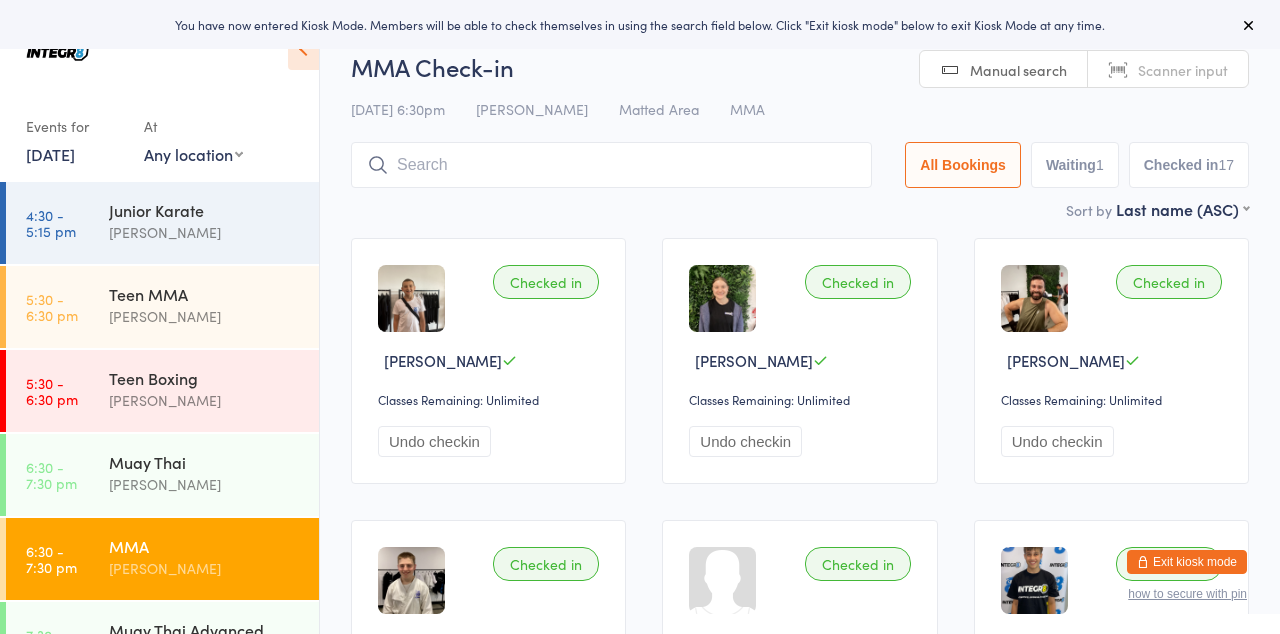 scroll, scrollTop: 0, scrollLeft: 0, axis: both 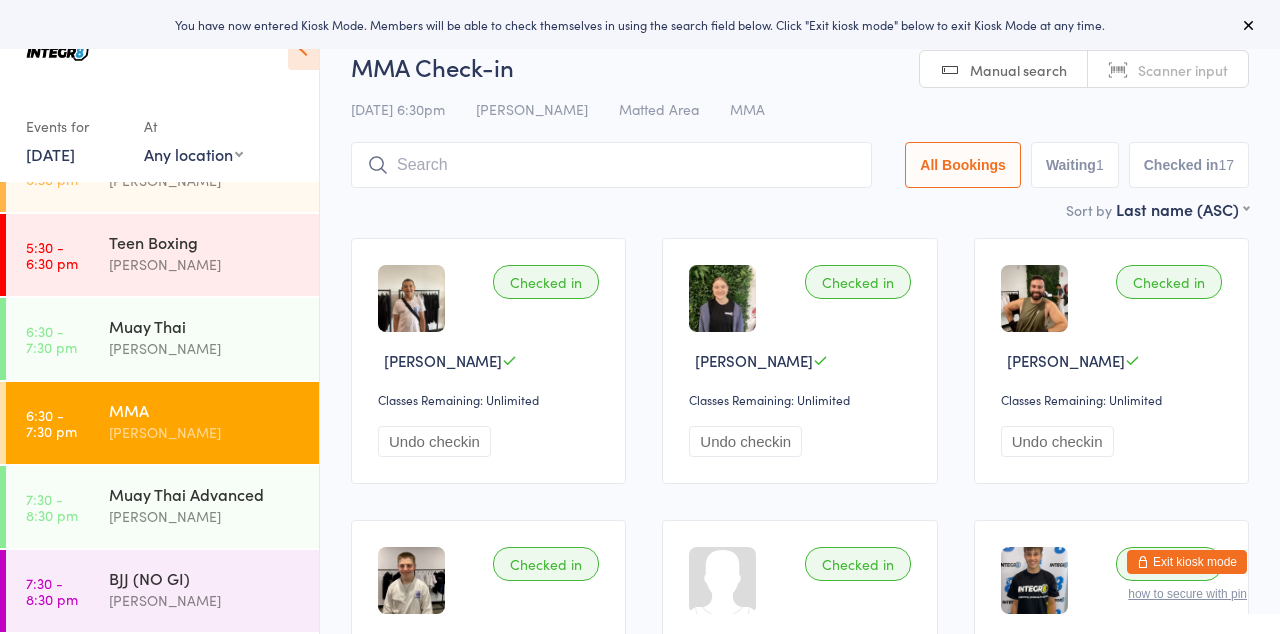 click on "[PERSON_NAME]" at bounding box center [205, 516] 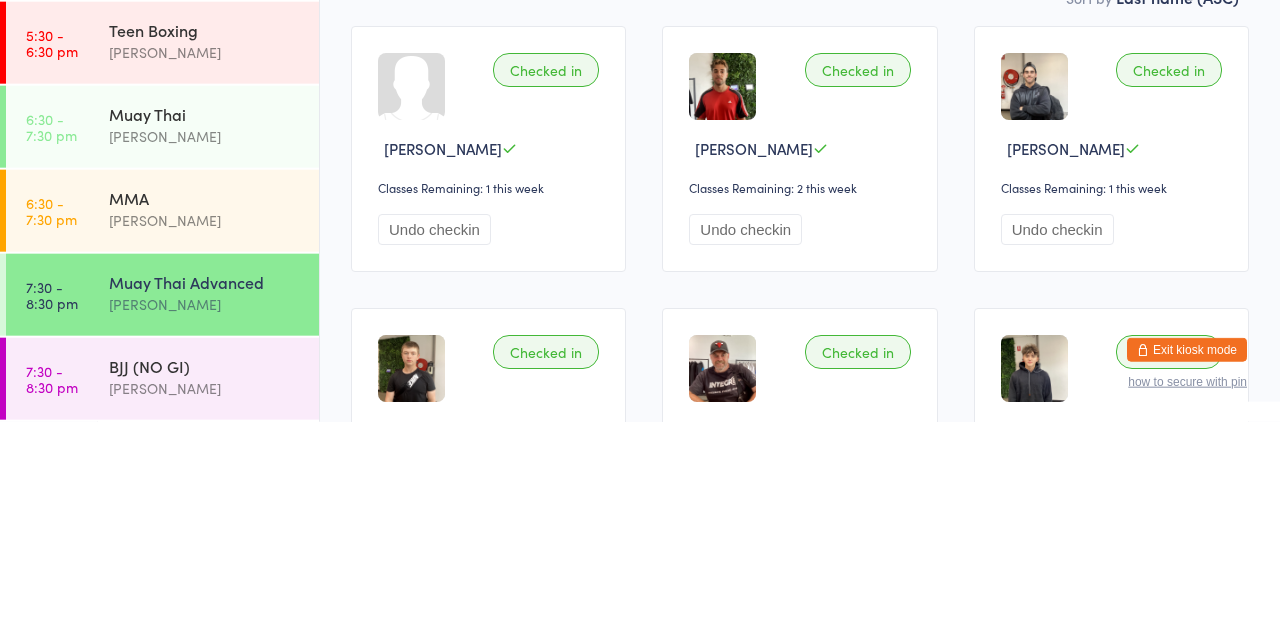 scroll, scrollTop: 42, scrollLeft: 0, axis: vertical 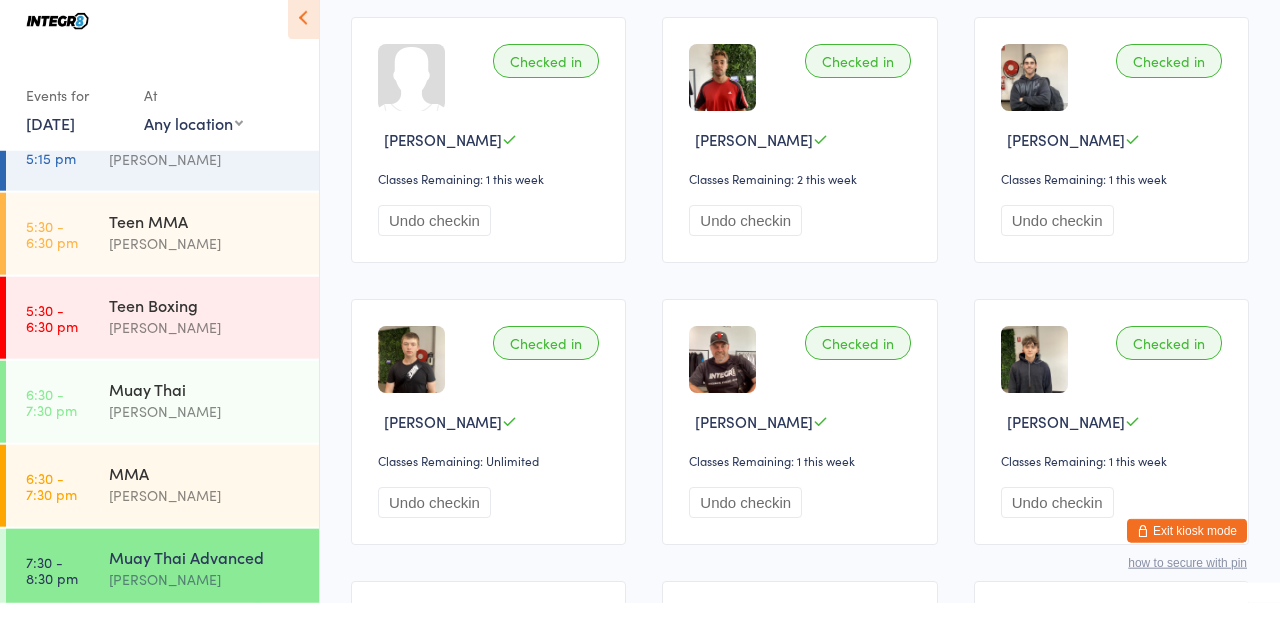 click on "Undo checkin" at bounding box center [745, 251] 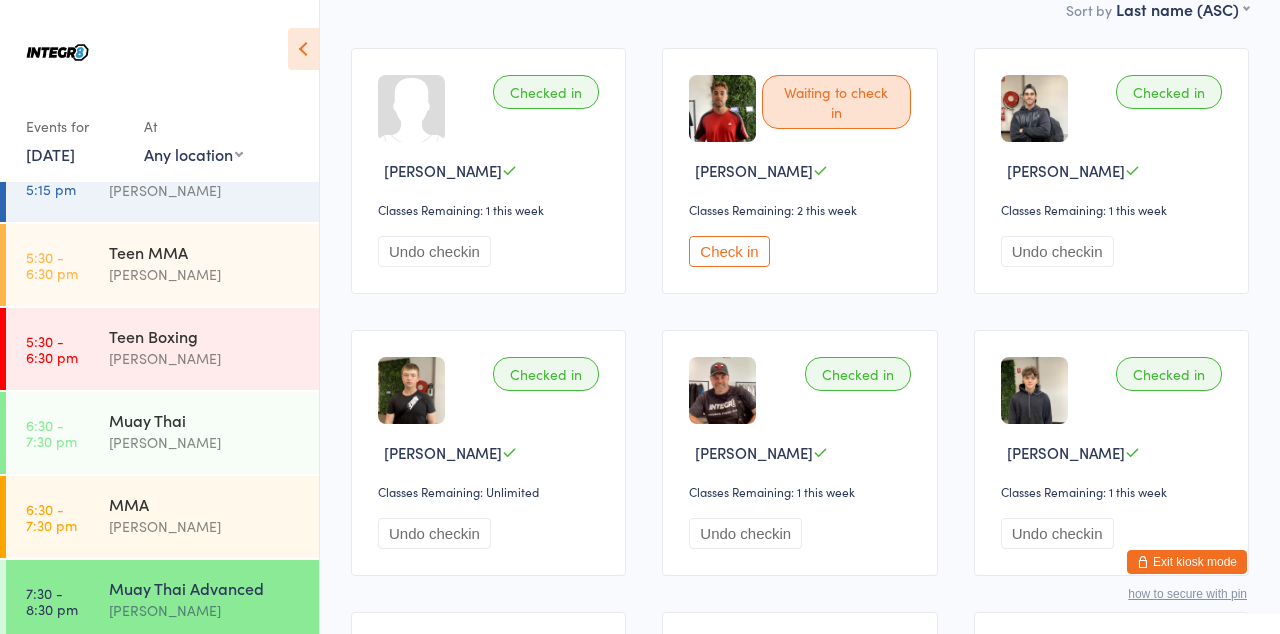 click on "Undo checkin" at bounding box center [745, 533] 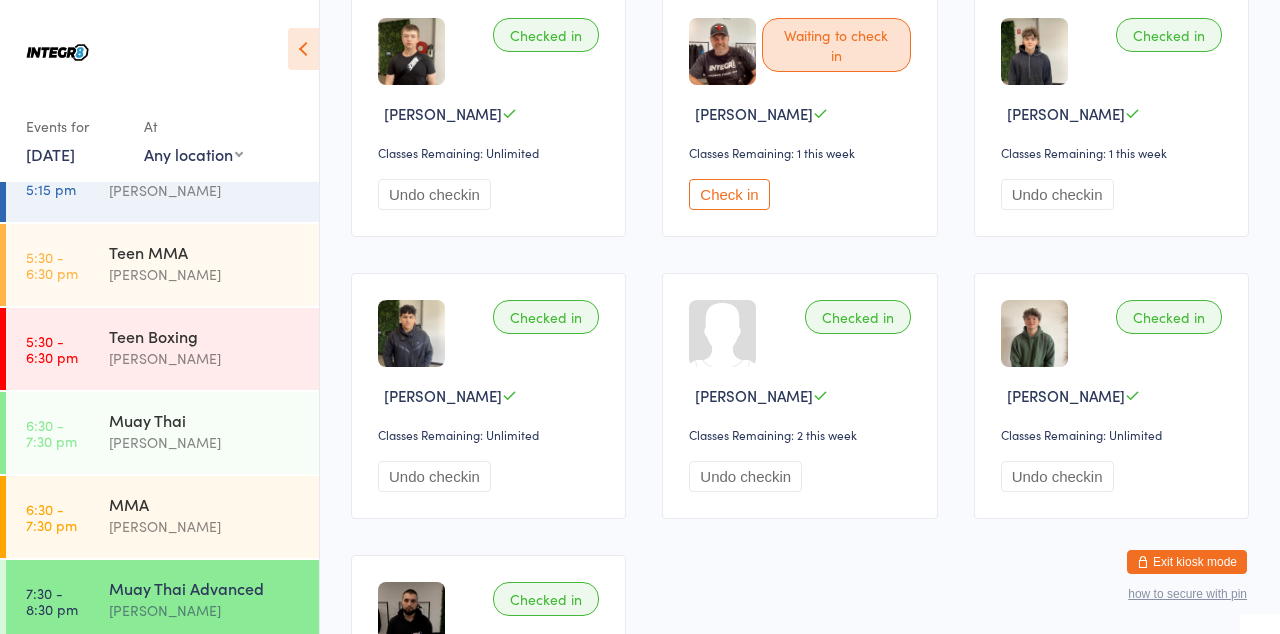 scroll, scrollTop: 530, scrollLeft: 0, axis: vertical 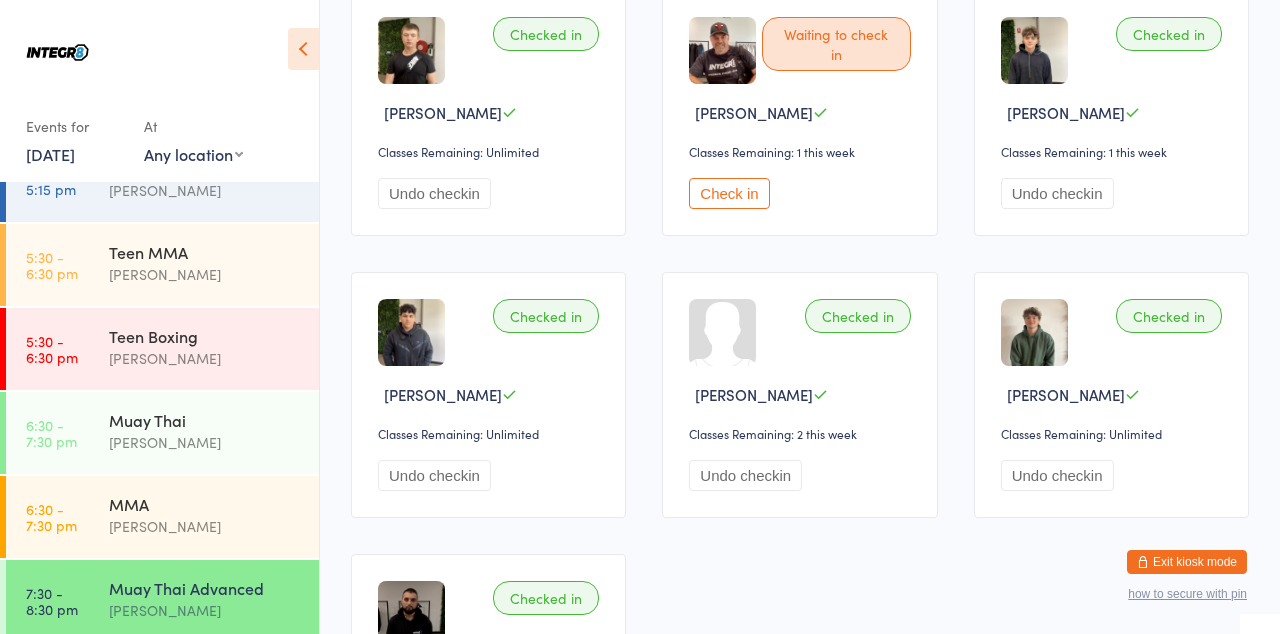 click on "Undo checkin" at bounding box center [434, 475] 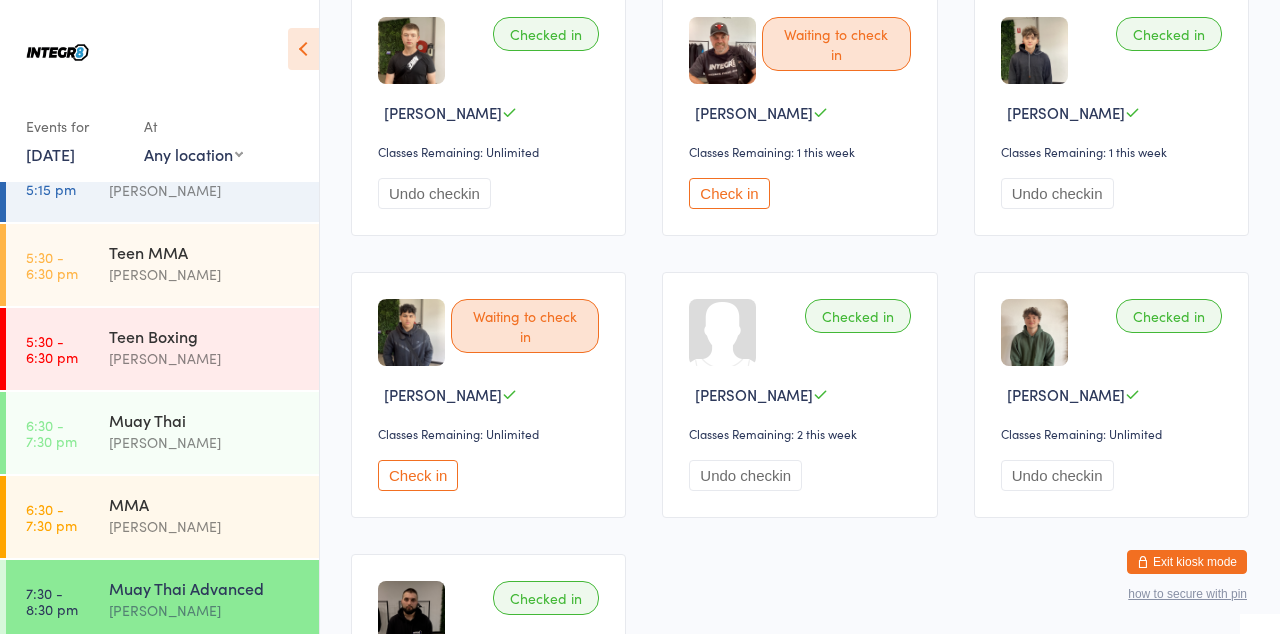 click on "[PERSON_NAME]" at bounding box center [205, 442] 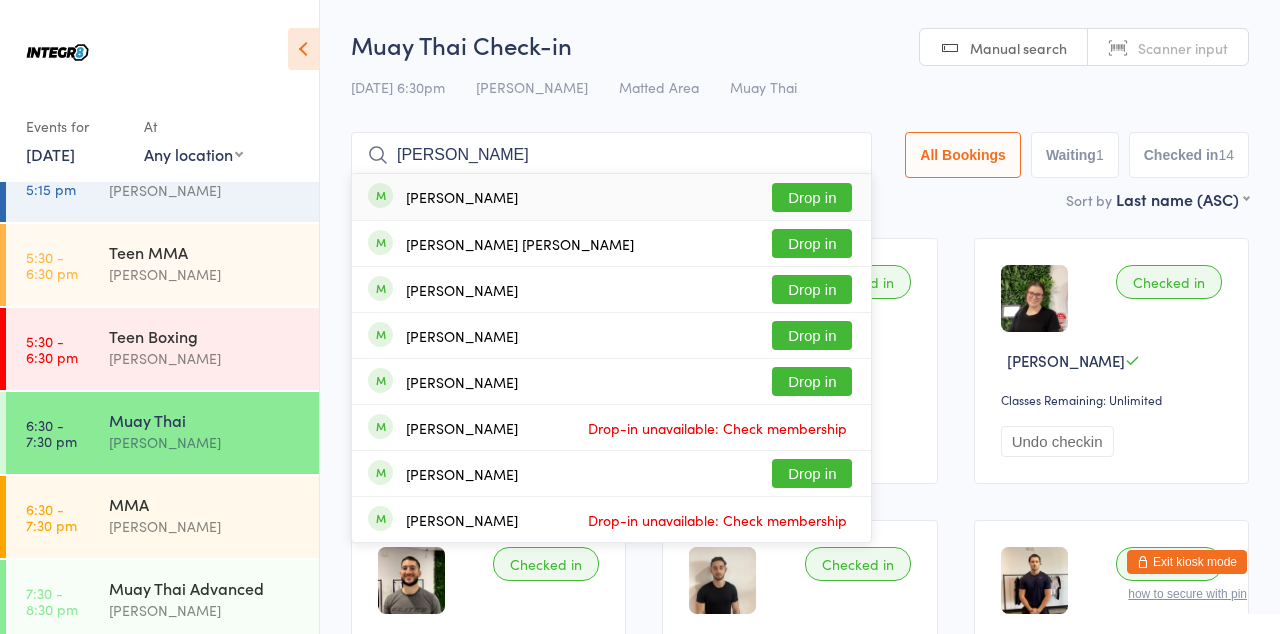type on "[PERSON_NAME]" 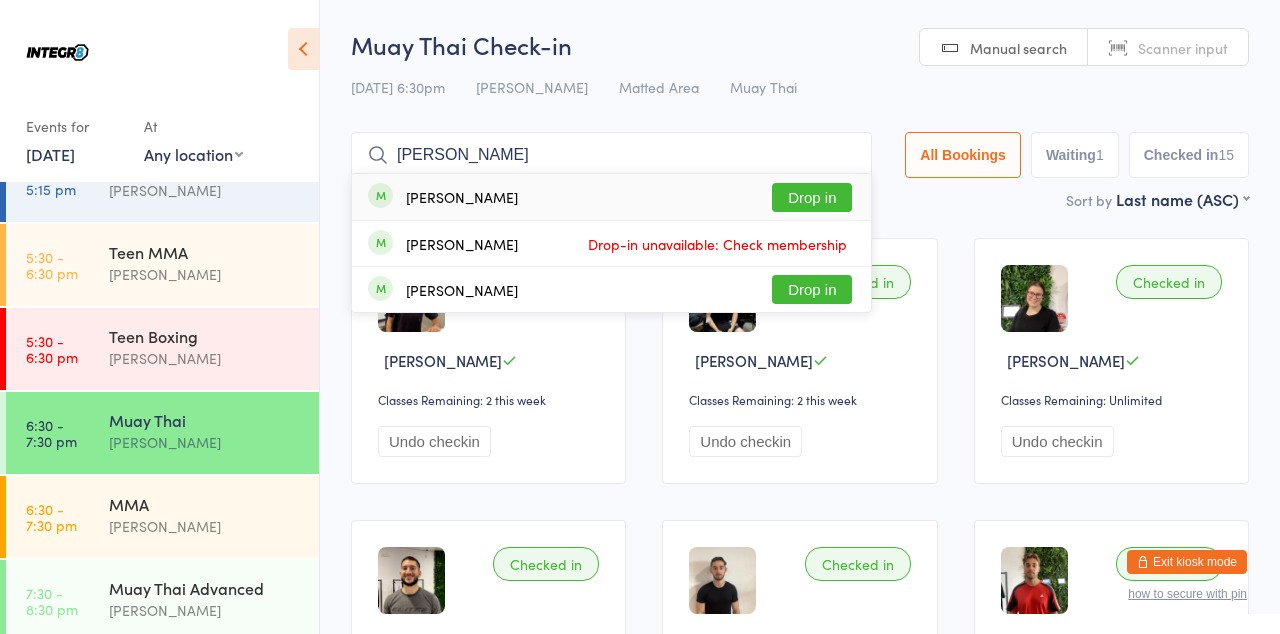 type on "[PERSON_NAME]" 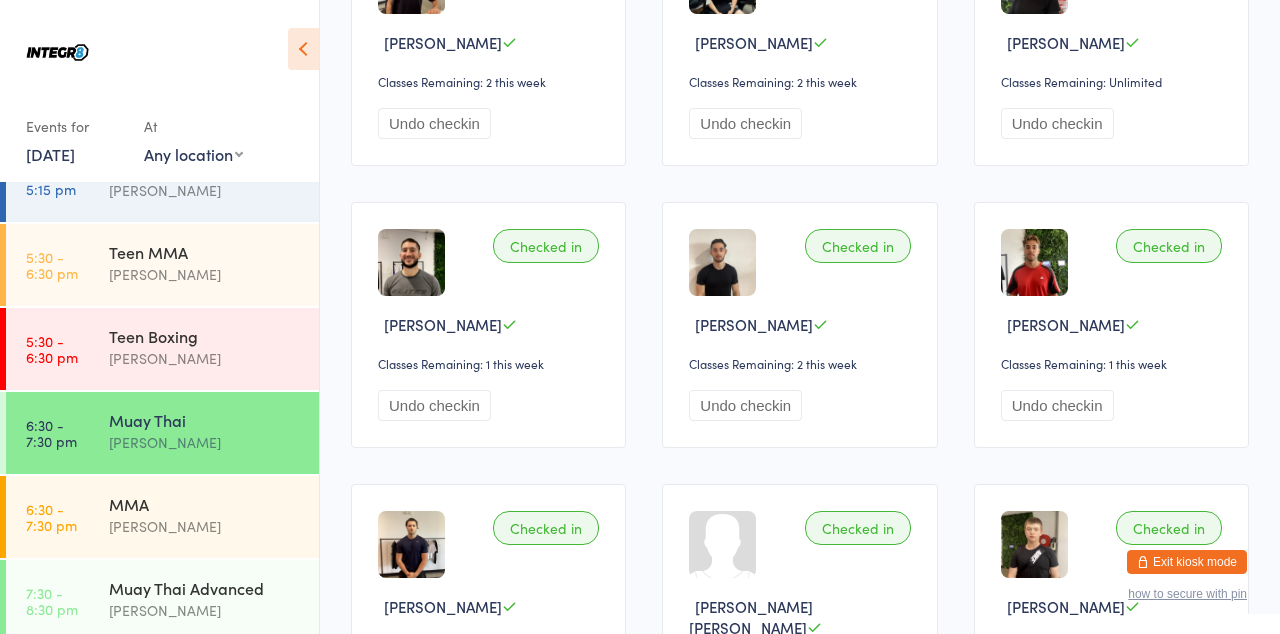scroll, scrollTop: 0, scrollLeft: 0, axis: both 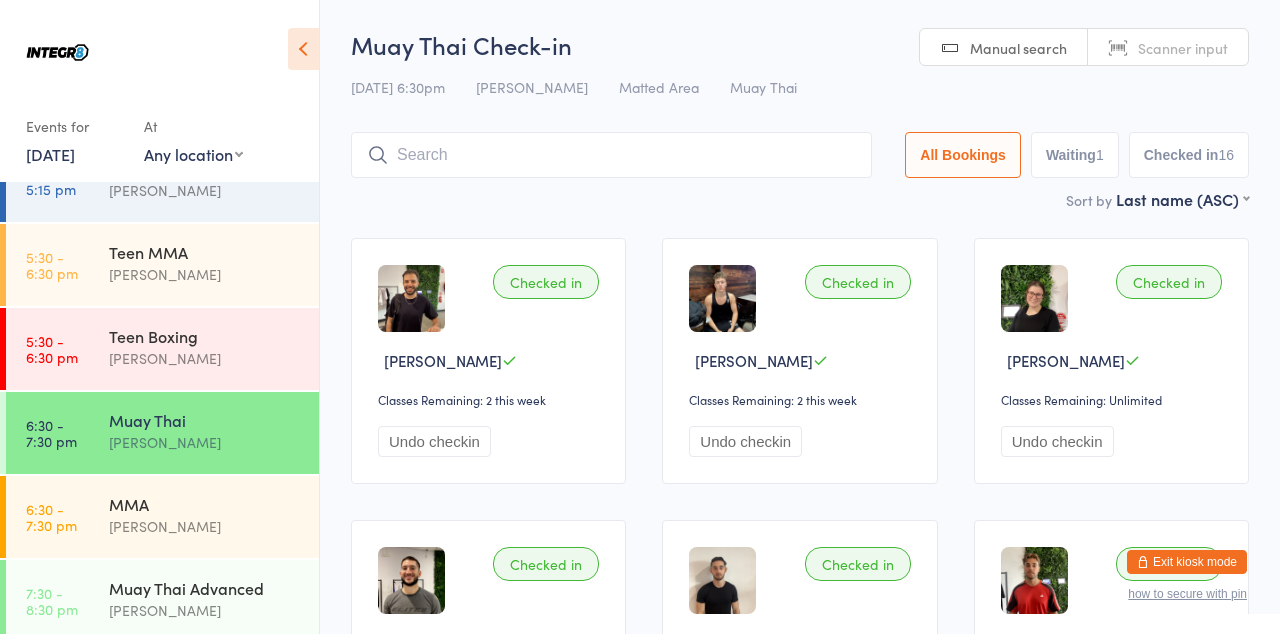 click on "Waiting  1" at bounding box center (1075, 155) 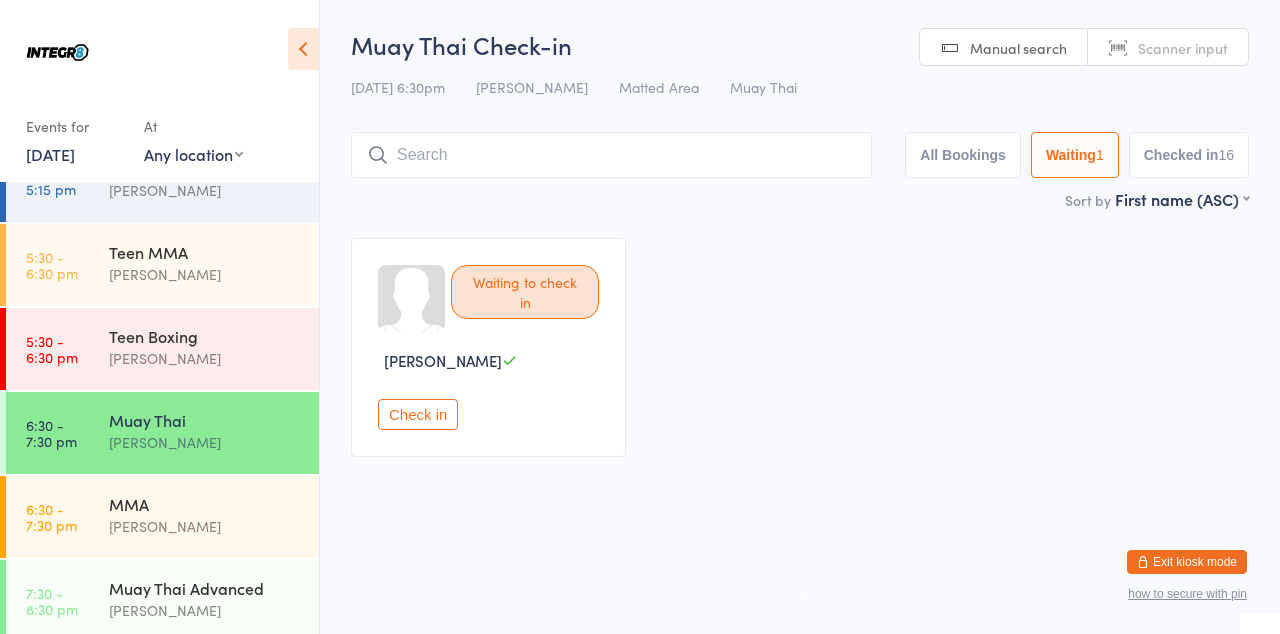 click on "Muay Thai Advanced" at bounding box center (205, 588) 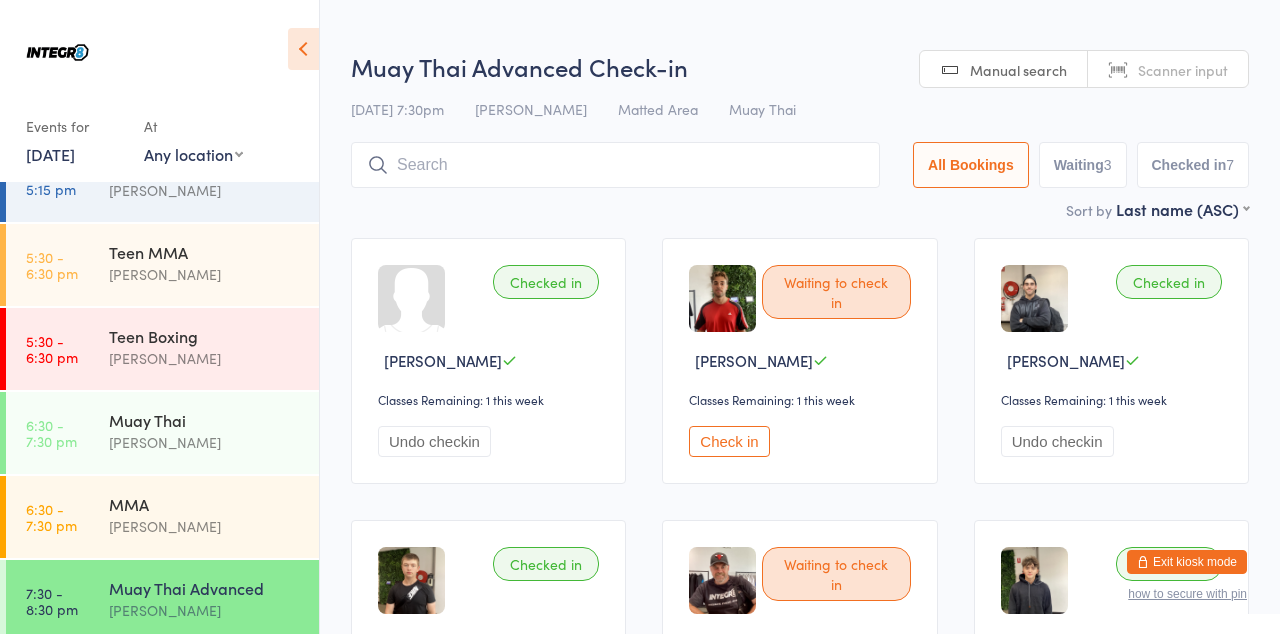 click on "Waiting  3" at bounding box center (1083, 165) 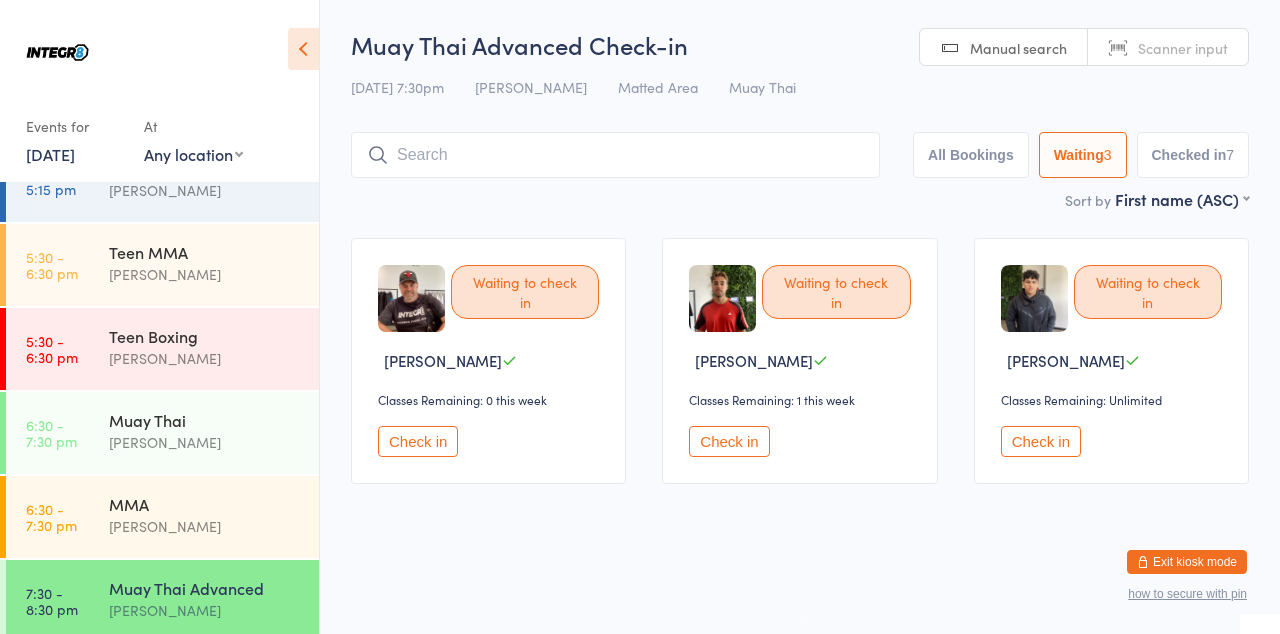 click on "[PERSON_NAME]" at bounding box center [205, 610] 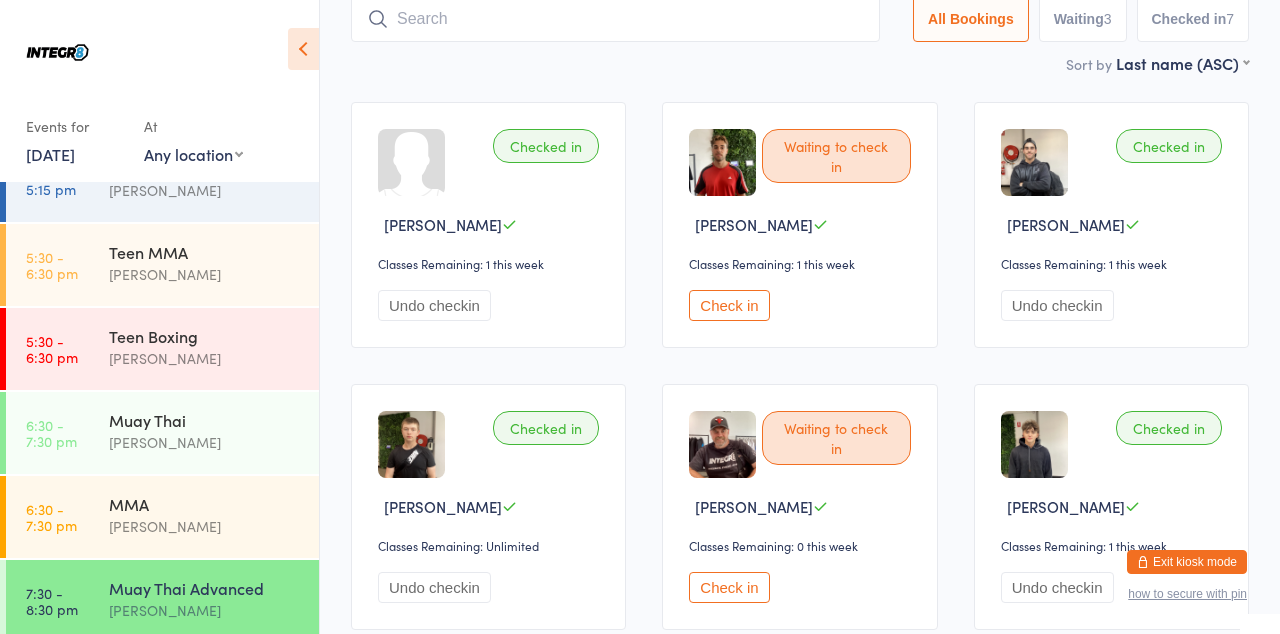 scroll, scrollTop: 0, scrollLeft: 0, axis: both 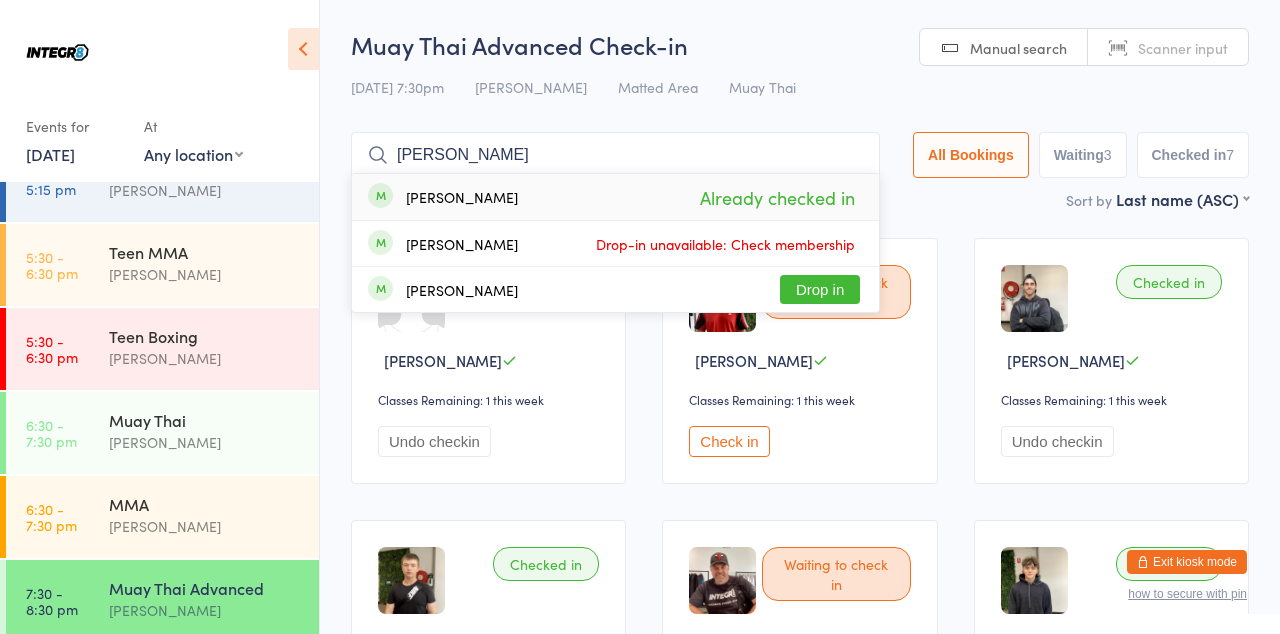 type on "Ian m" 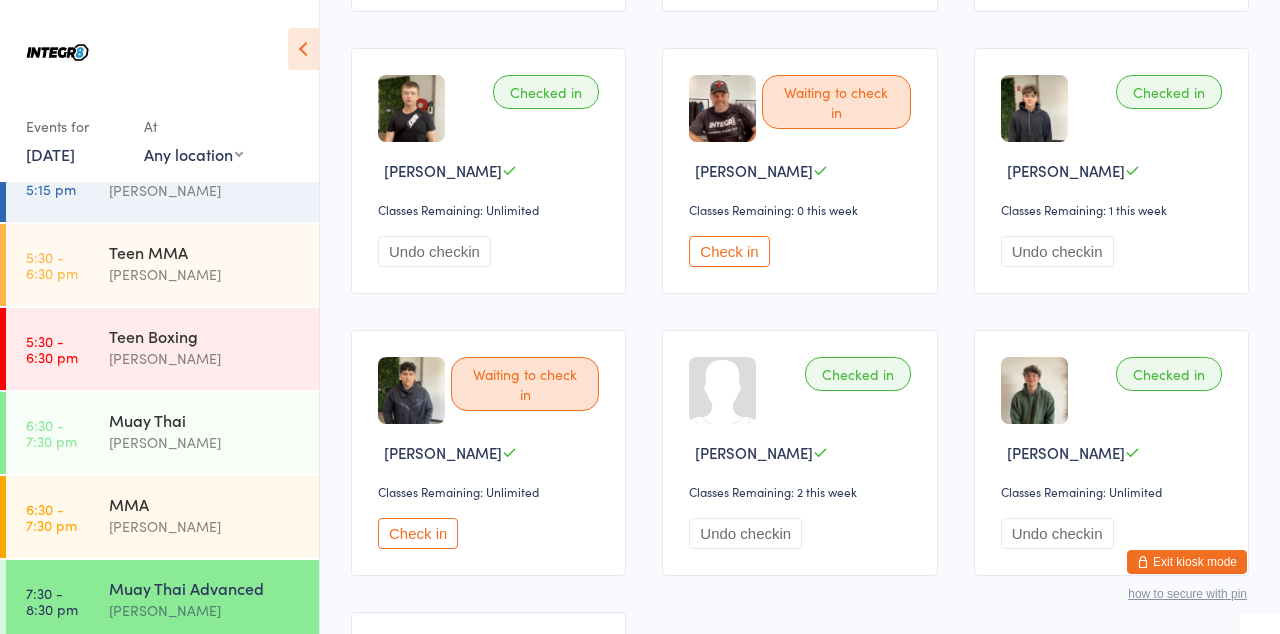 scroll, scrollTop: 476, scrollLeft: 0, axis: vertical 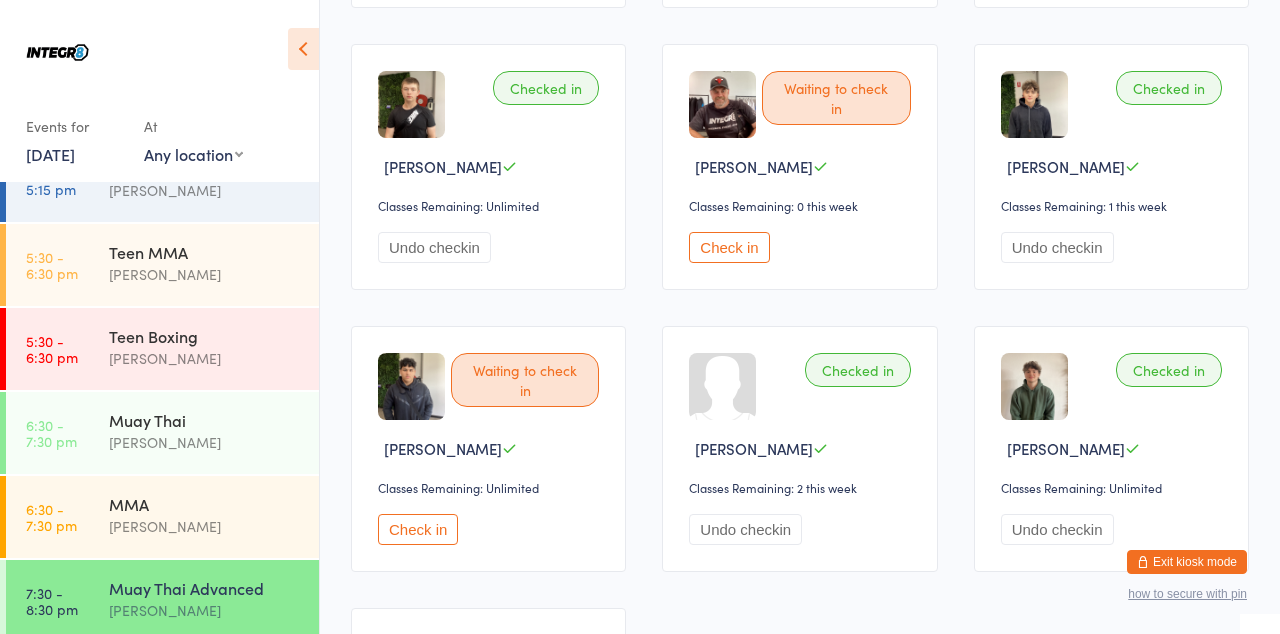 click on "Check in" at bounding box center [418, 529] 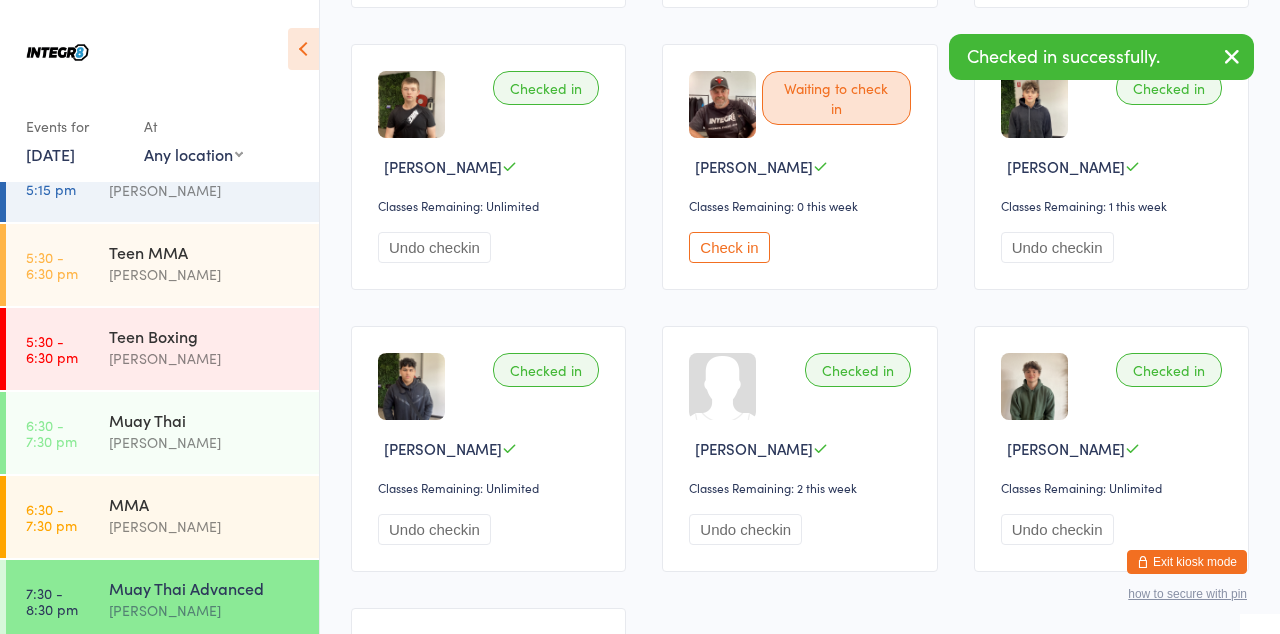 click on "Waiting to check in" at bounding box center [836, 98] 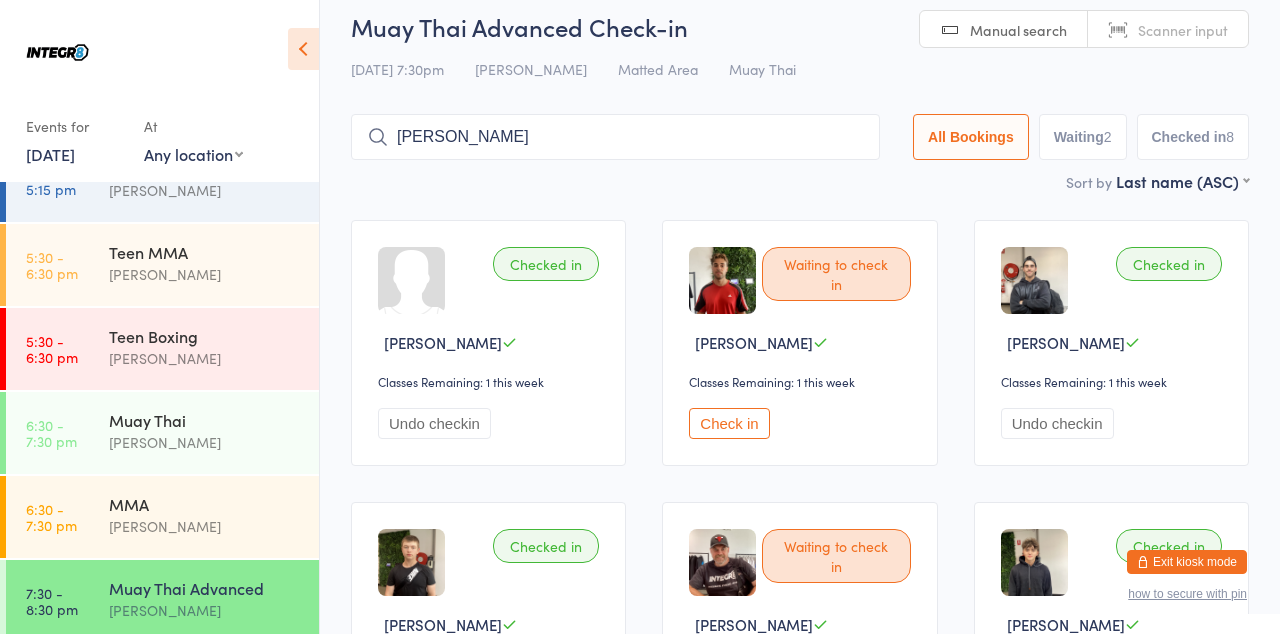 scroll, scrollTop: 0, scrollLeft: 0, axis: both 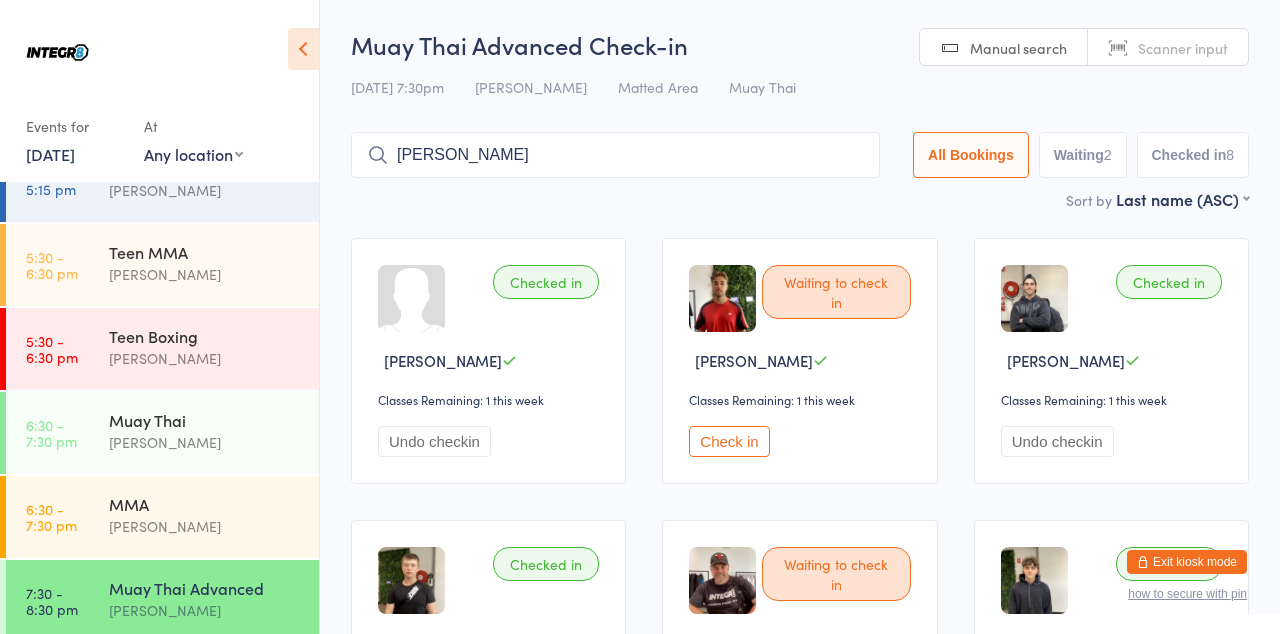 click on "Waiting  2" at bounding box center [1083, 155] 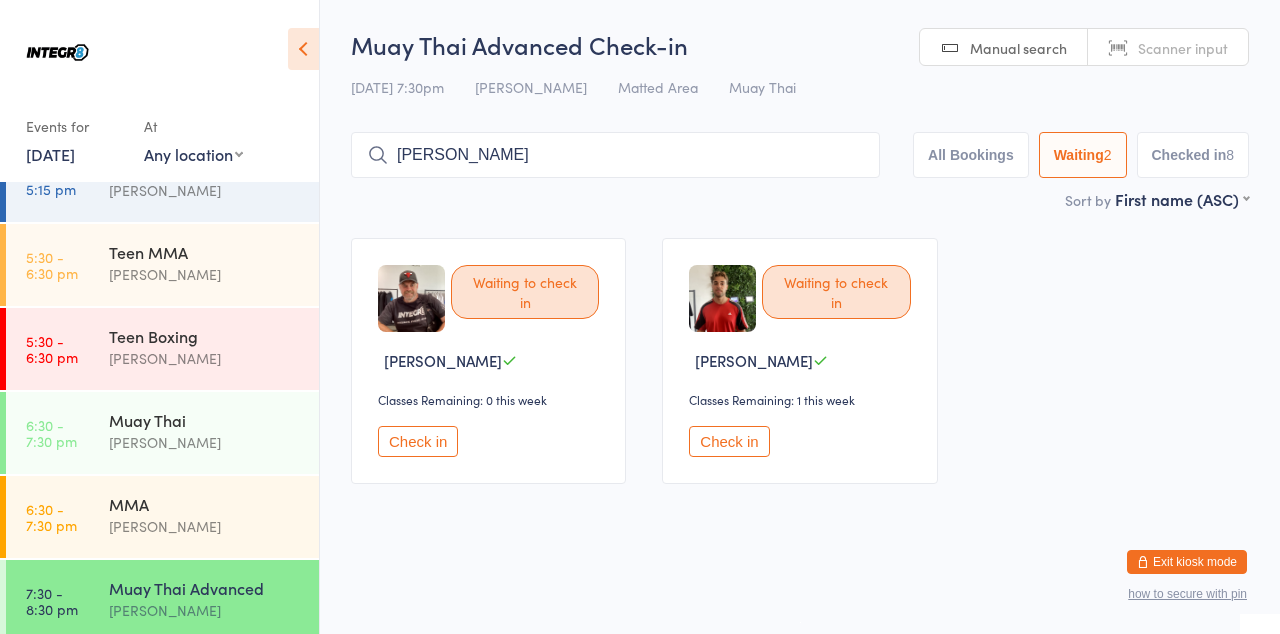 click on "Waiting to check in" at bounding box center (525, 292) 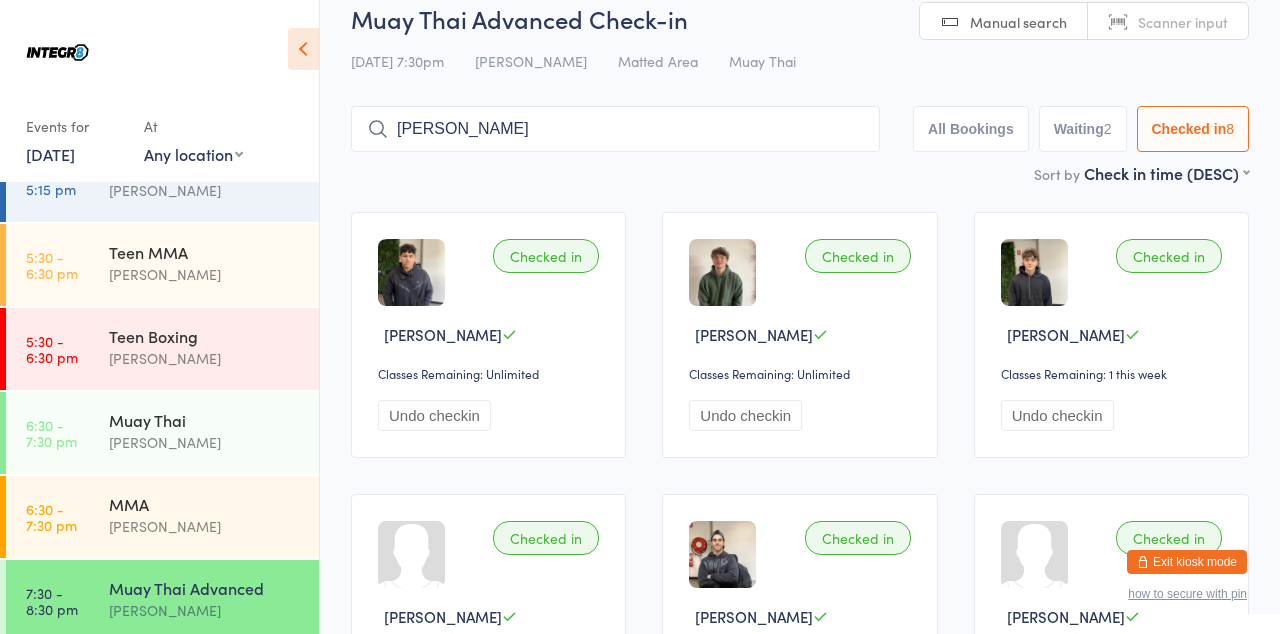 scroll, scrollTop: 0, scrollLeft: 0, axis: both 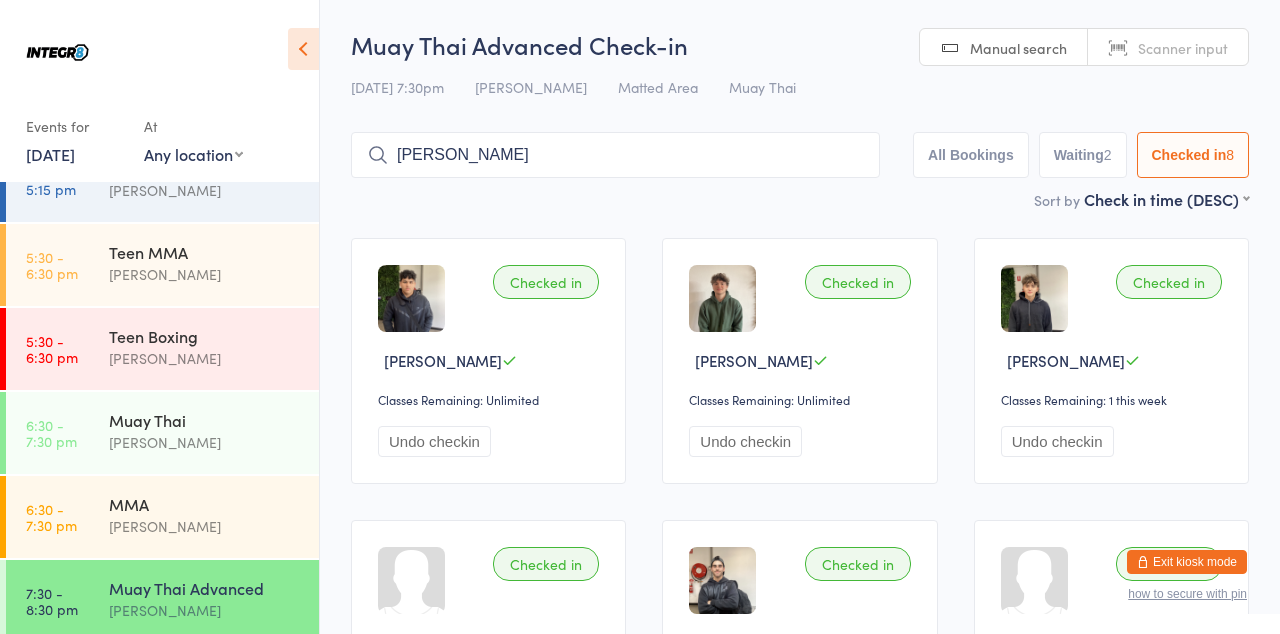 click on "Ian m" at bounding box center (615, 155) 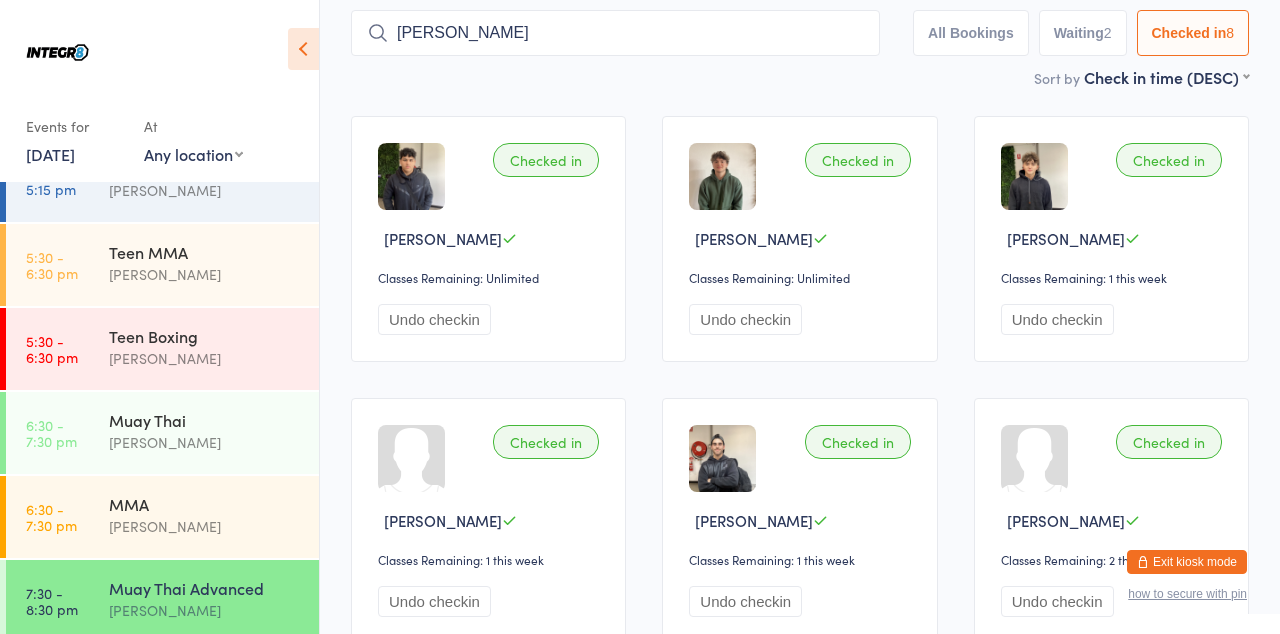 scroll, scrollTop: 132, scrollLeft: 0, axis: vertical 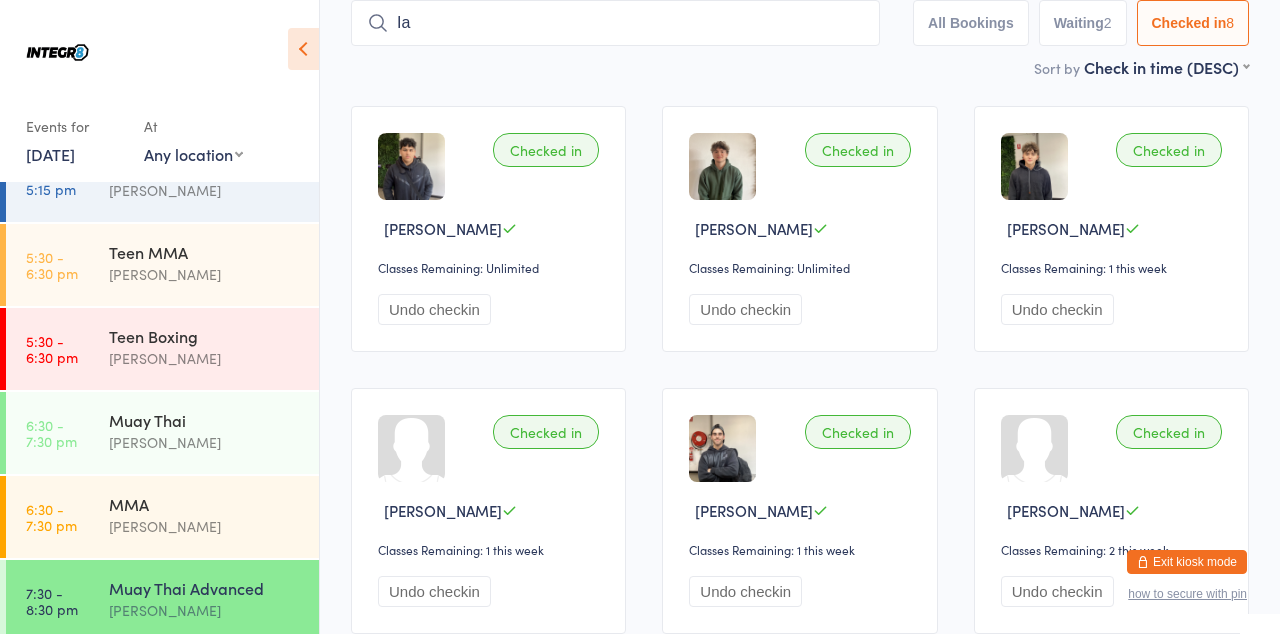 type on "I" 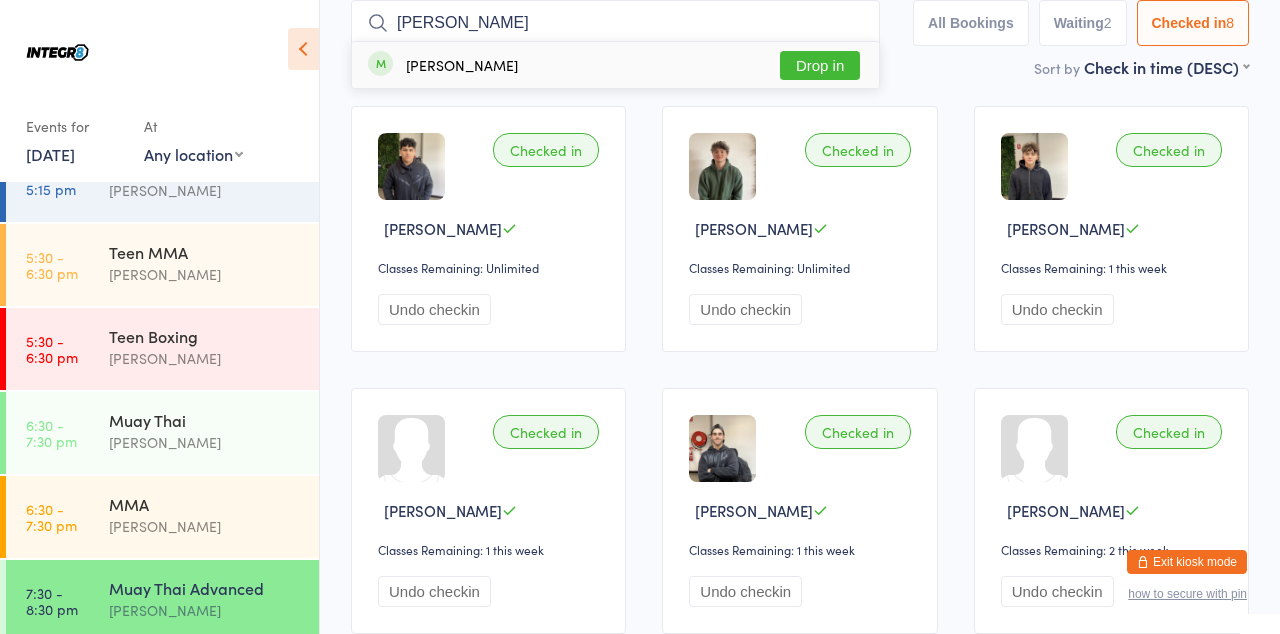 type on "Giuseppe a" 